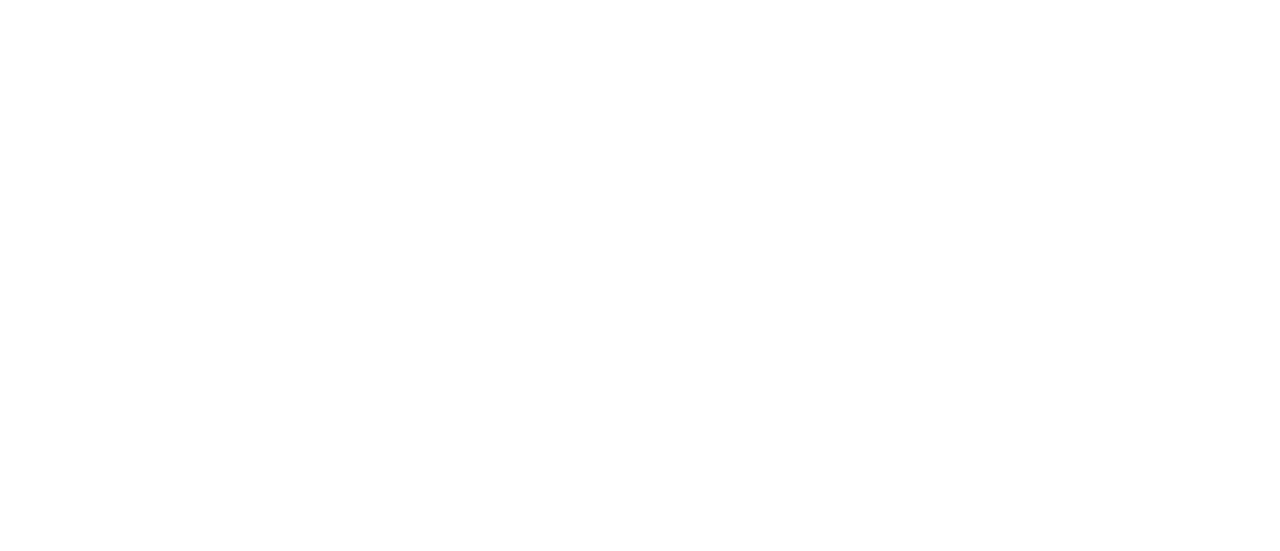 scroll, scrollTop: 0, scrollLeft: 0, axis: both 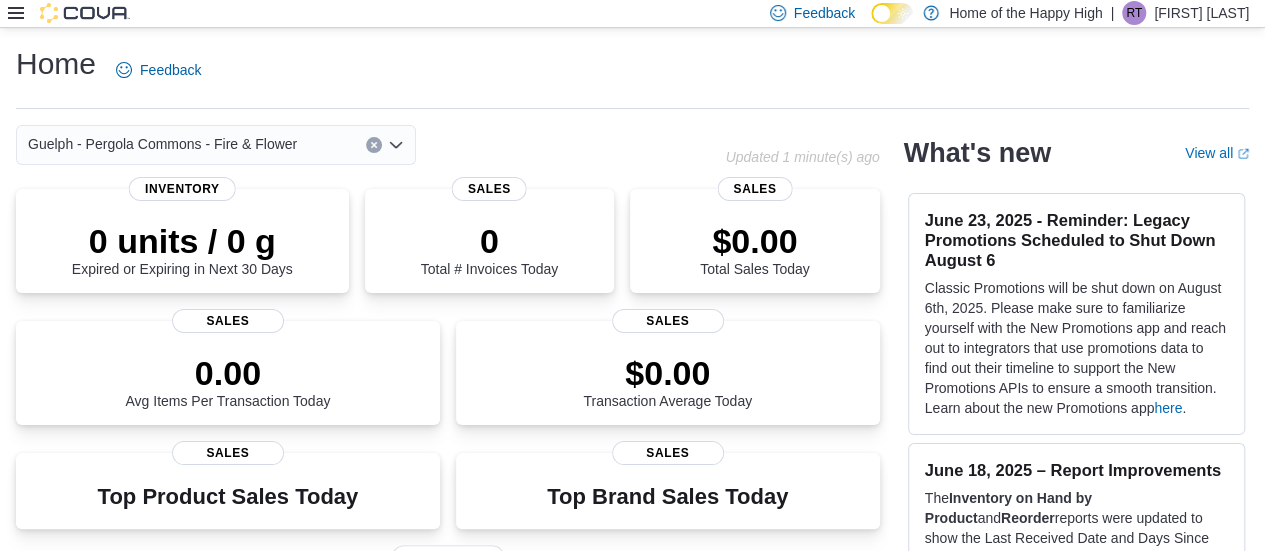 click 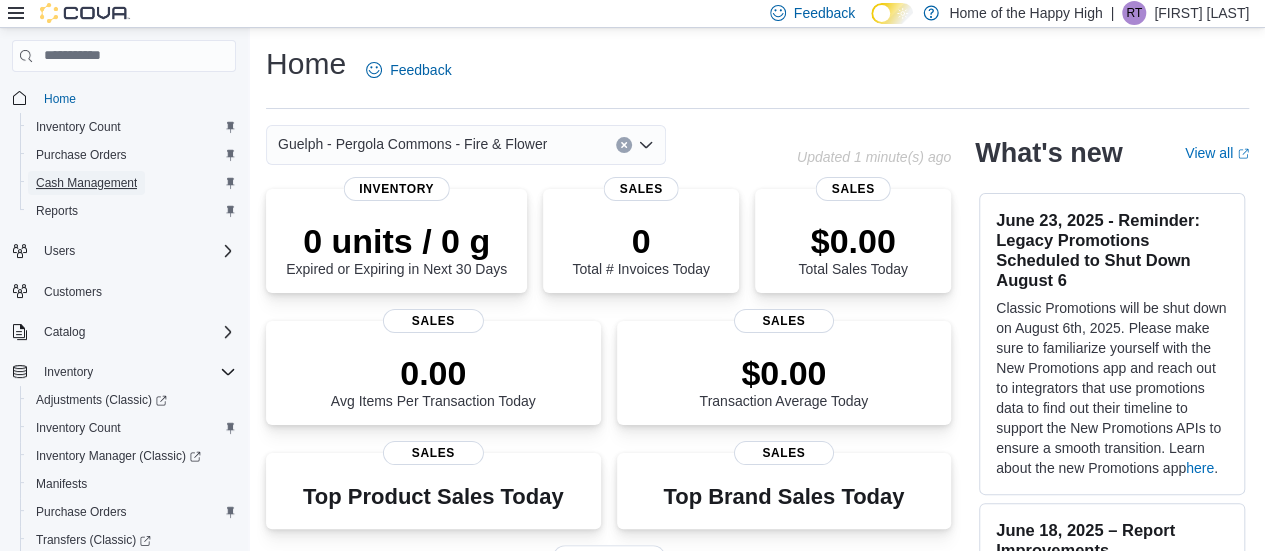 click on "Cash Management" at bounding box center (86, 183) 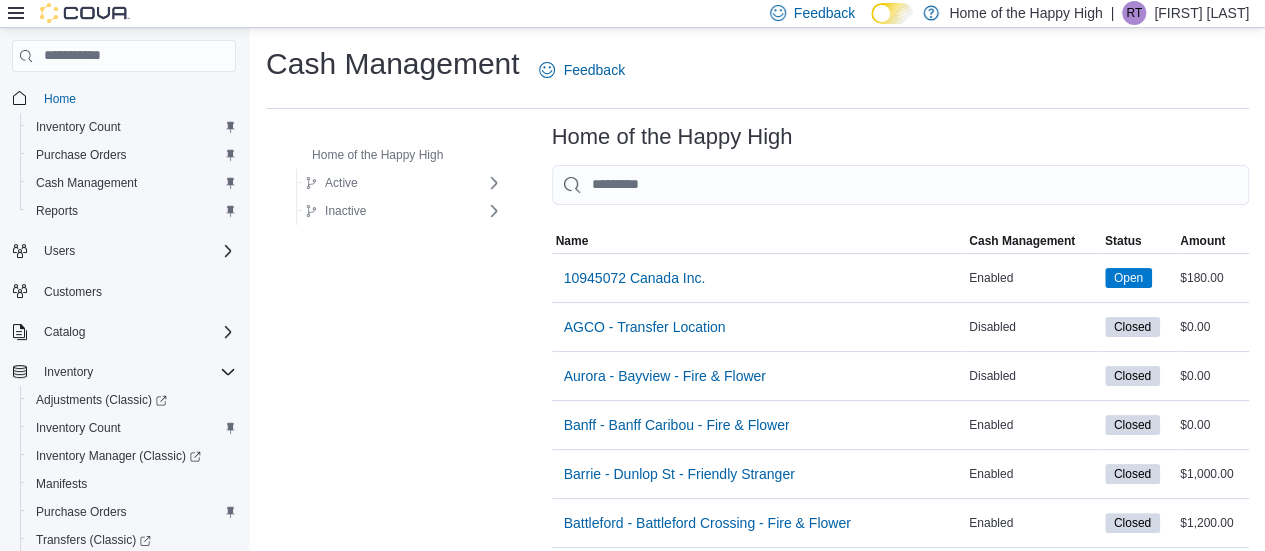 click at bounding box center (900, 185) 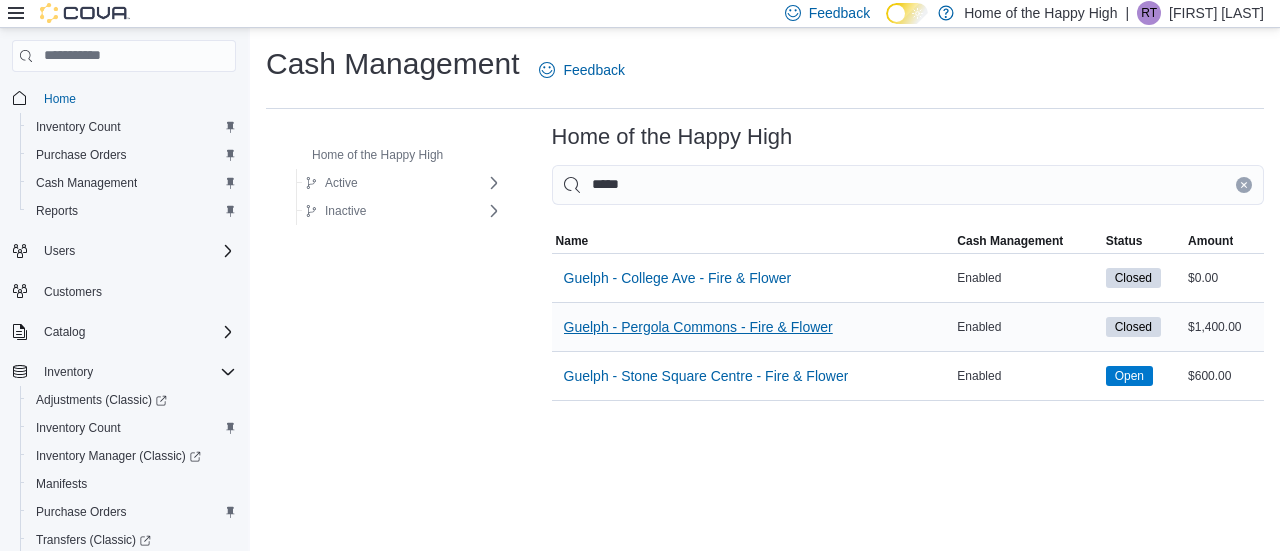 type on "*****" 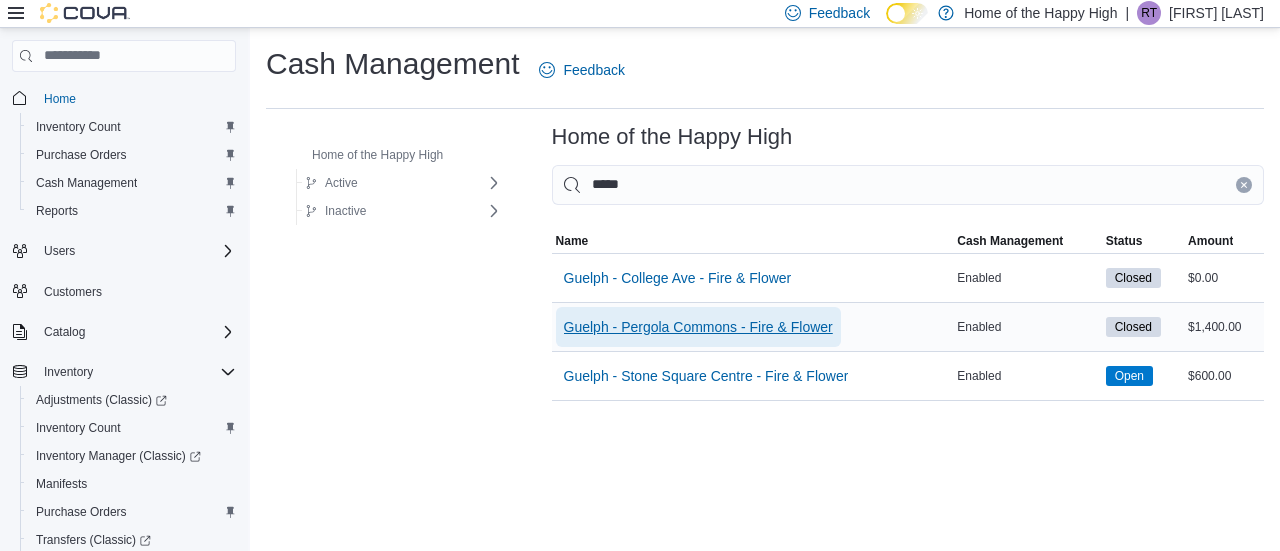 click on "Guelph - Pergola Commons - Fire & Flower" at bounding box center [698, 327] 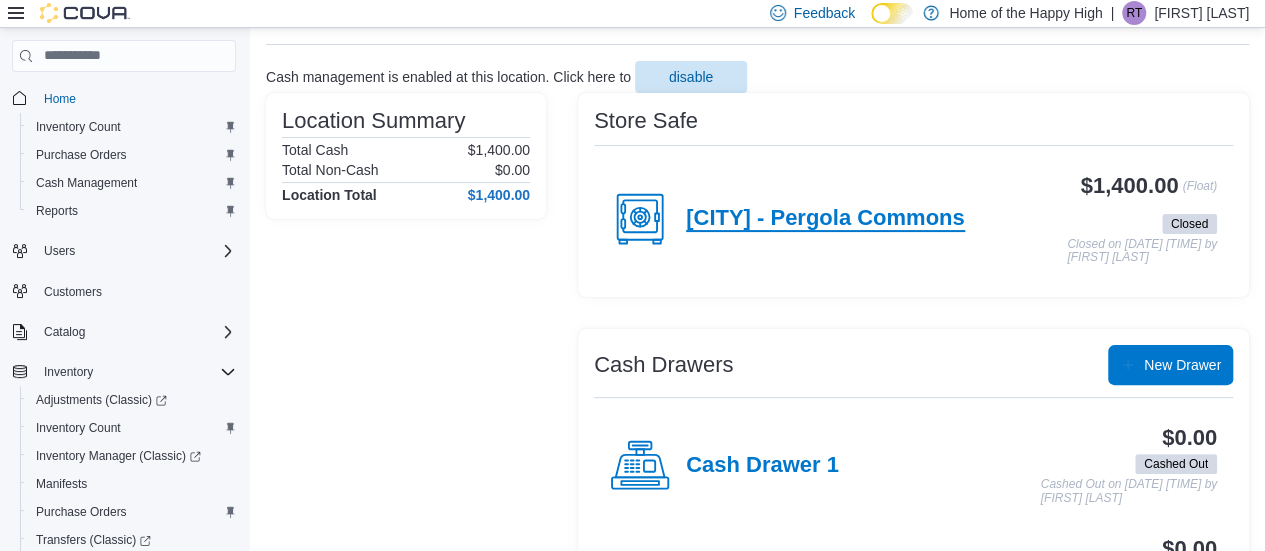 click on "[CITY] - Pergola Commons" at bounding box center (825, 219) 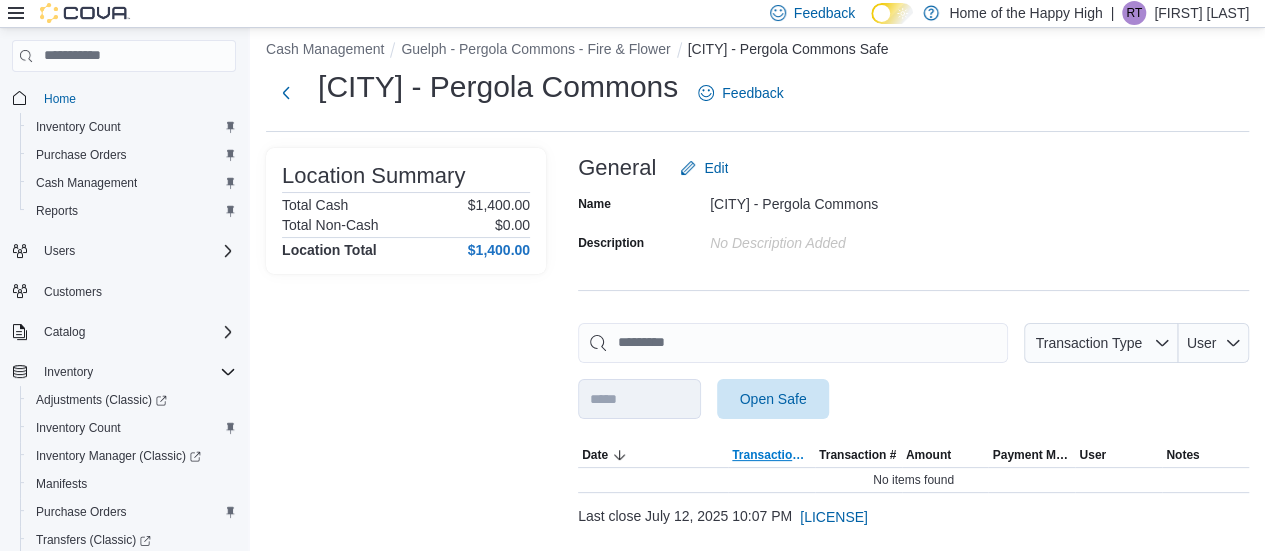 scroll, scrollTop: 57, scrollLeft: 0, axis: vertical 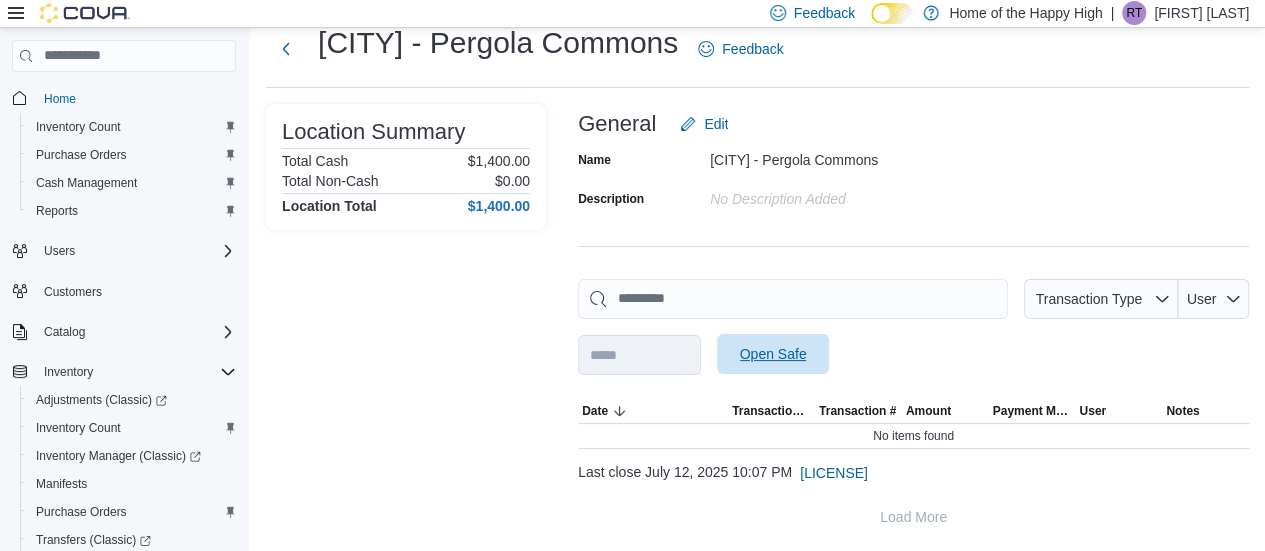 click on "Open Safe" at bounding box center (773, 354) 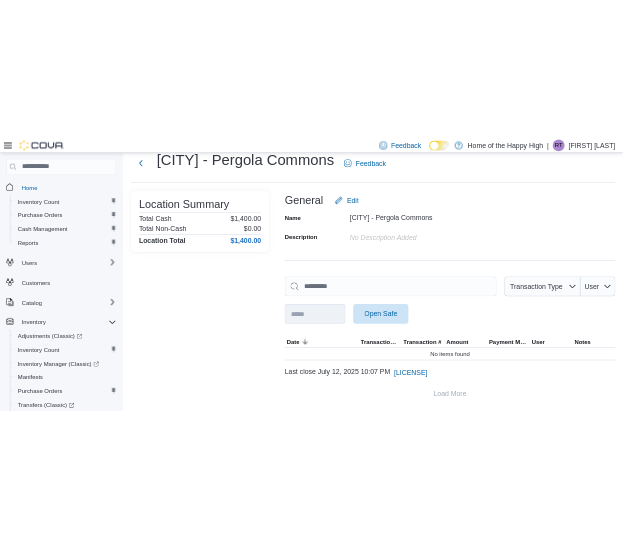 scroll, scrollTop: 0, scrollLeft: 0, axis: both 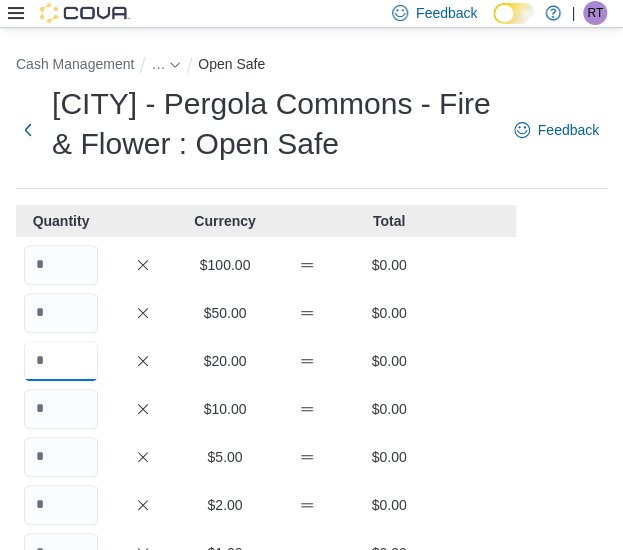 click at bounding box center (61, 361) 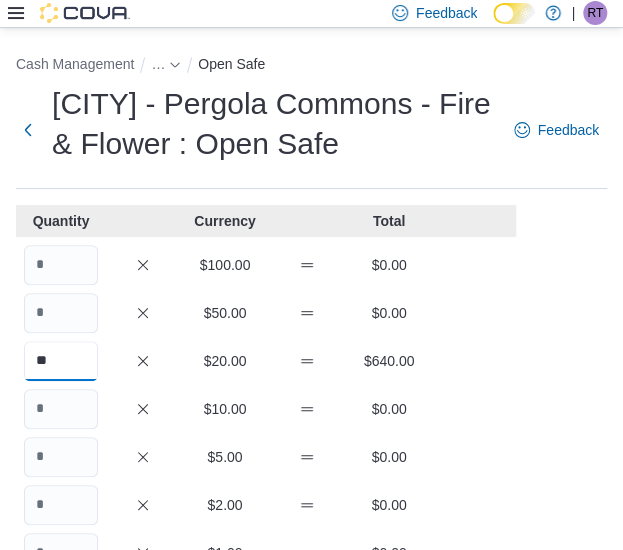 type on "**" 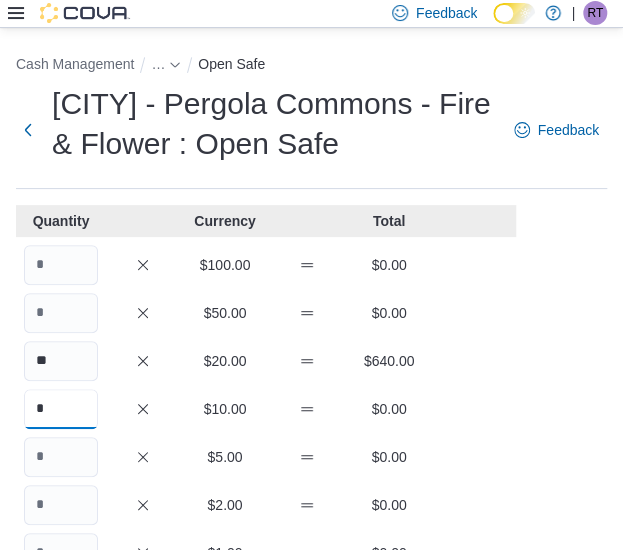 type on "*" 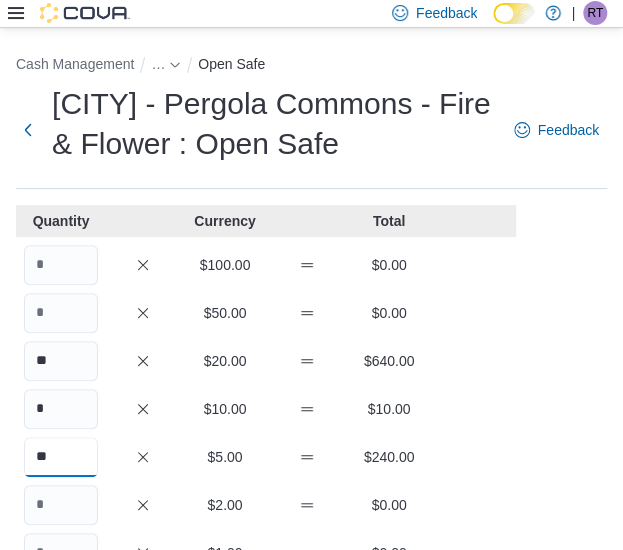 type on "**" 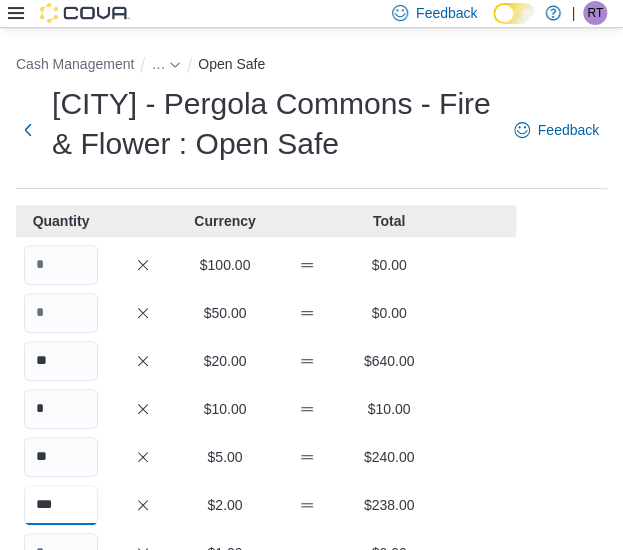 type on "***" 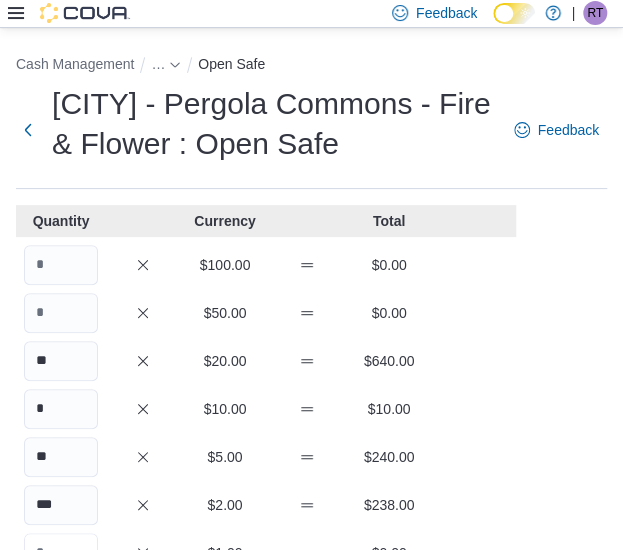 scroll, scrollTop: 22, scrollLeft: 0, axis: vertical 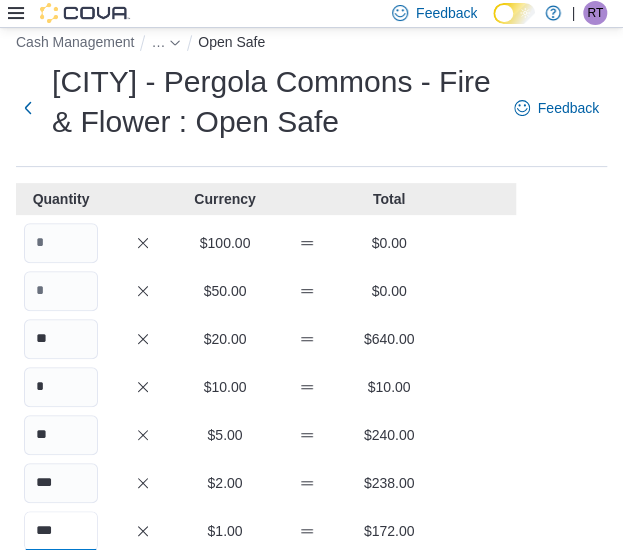 type on "***" 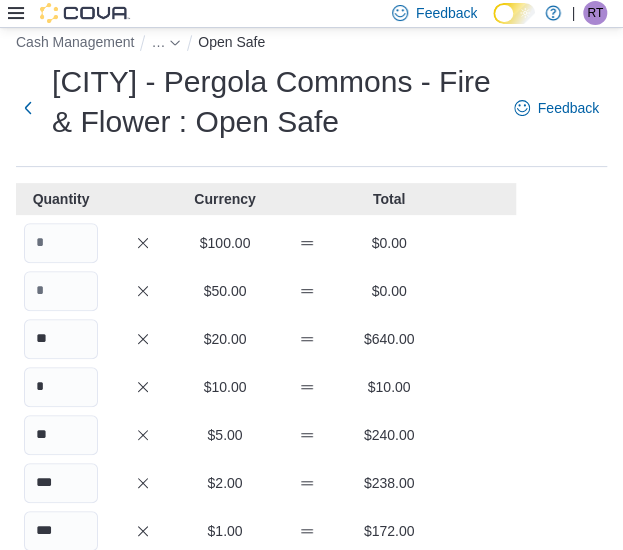 scroll, scrollTop: 325, scrollLeft: 0, axis: vertical 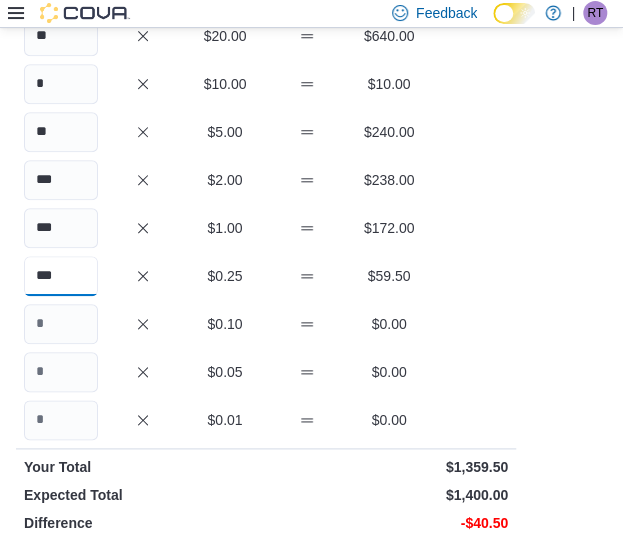 type on "***" 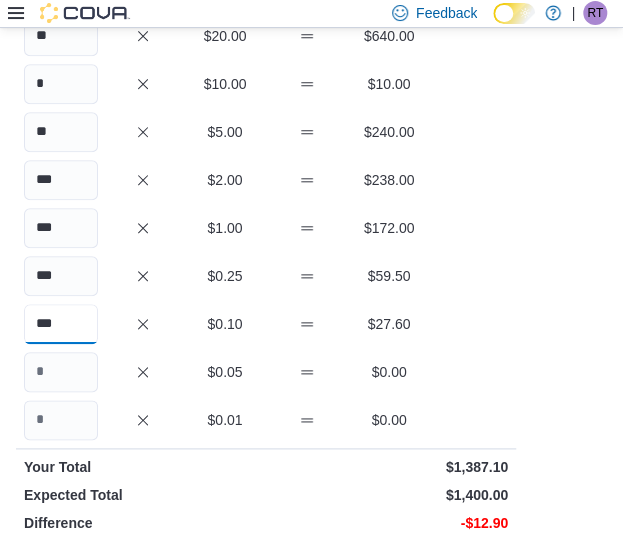 type on "***" 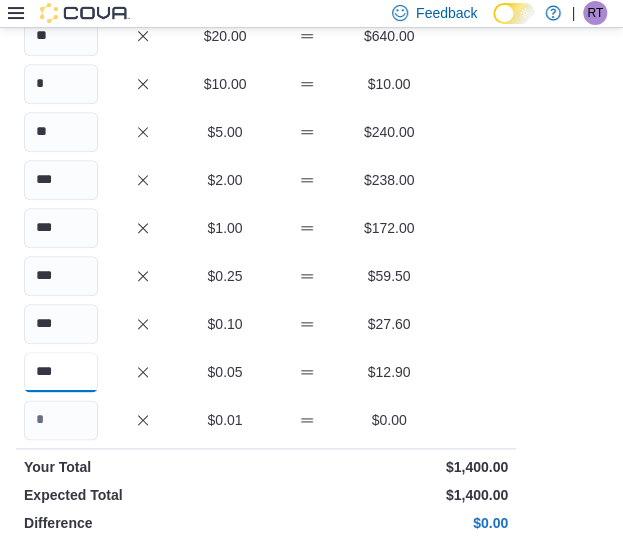 type on "***" 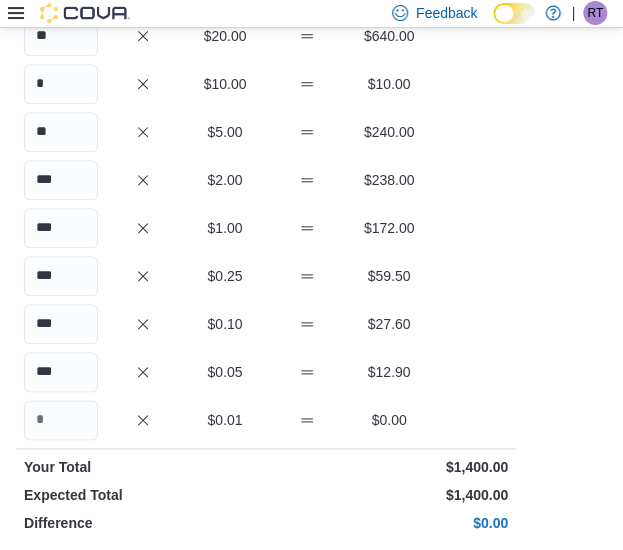 scroll, scrollTop: 564, scrollLeft: 0, axis: vertical 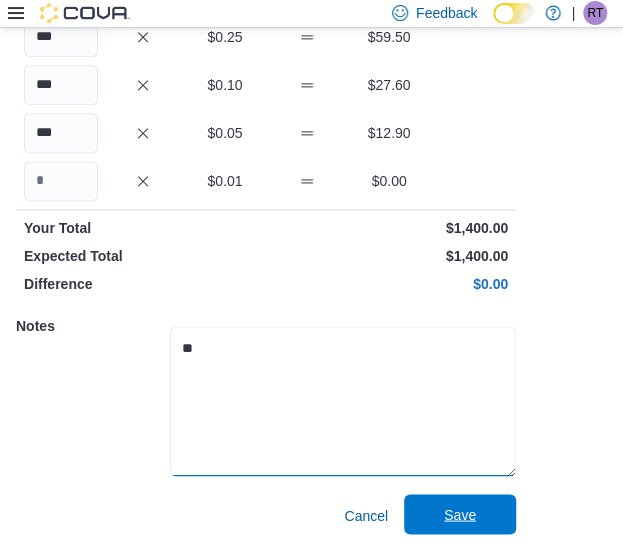 type on "**" 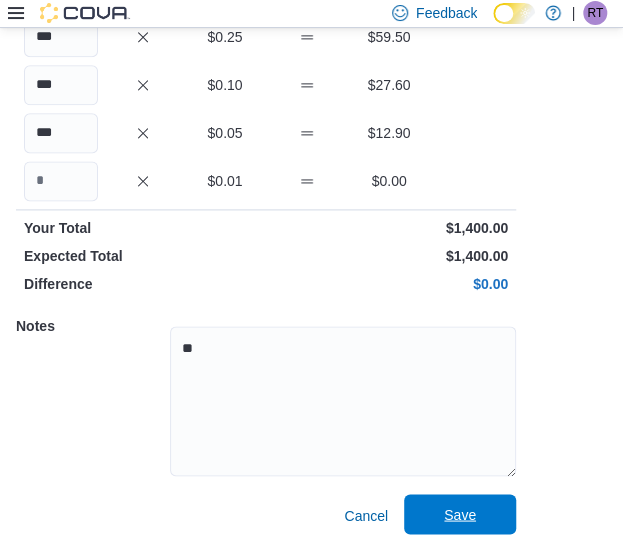 click on "Save" at bounding box center [460, 514] 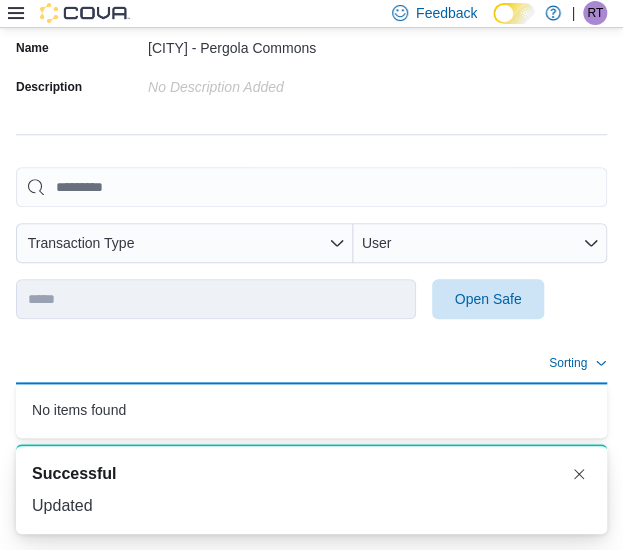 scroll, scrollTop: 380, scrollLeft: 0, axis: vertical 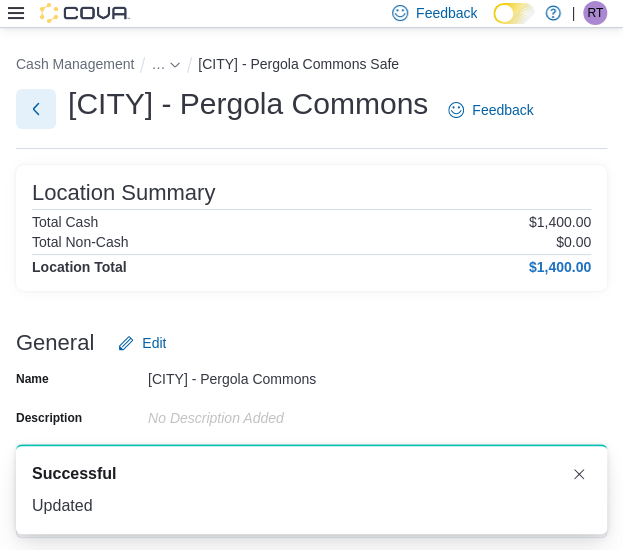 click at bounding box center (36, 109) 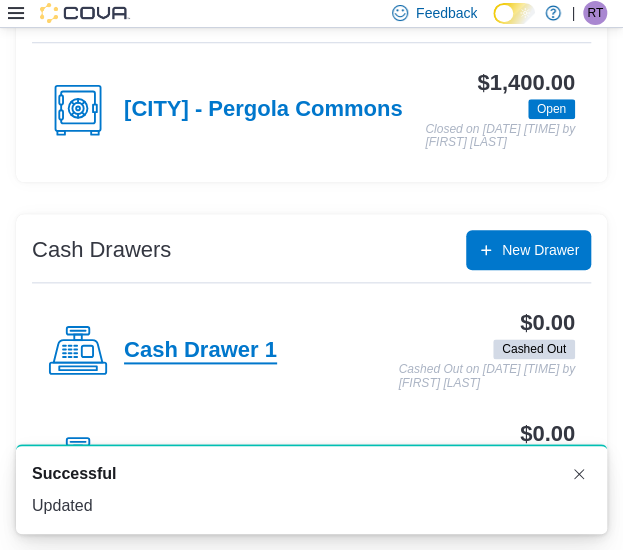 click on "Cash Drawer 1" at bounding box center (200, 351) 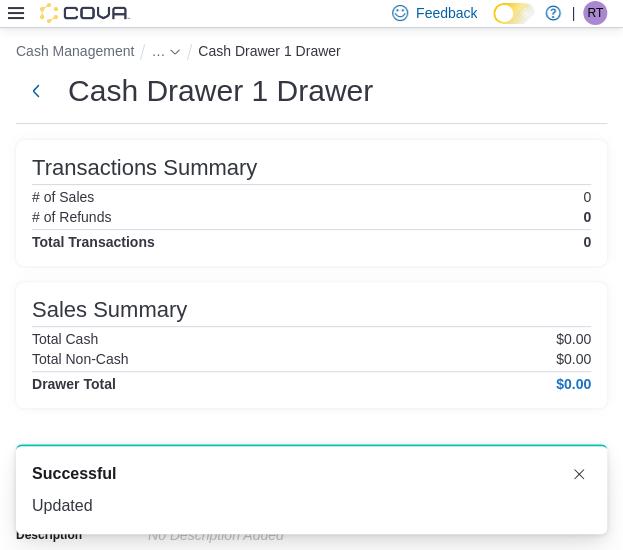 scroll, scrollTop: 412, scrollLeft: 0, axis: vertical 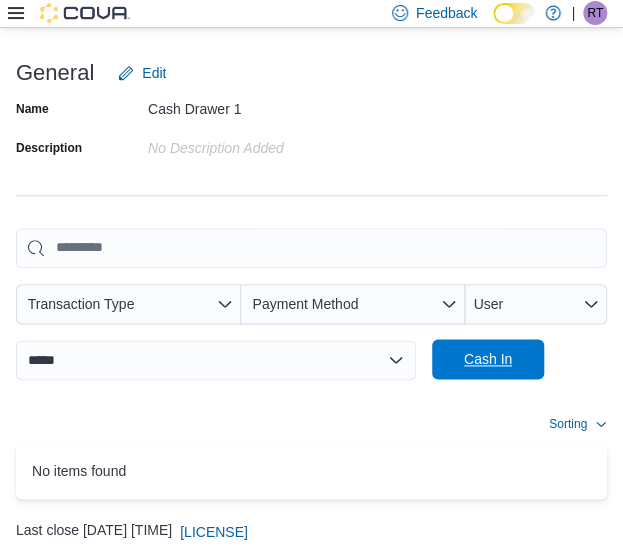 click on "Cash In" at bounding box center [488, 359] 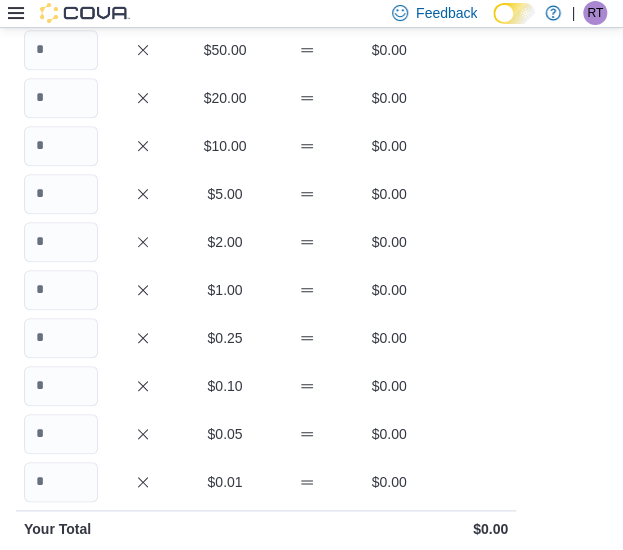 scroll, scrollTop: 191, scrollLeft: 0, axis: vertical 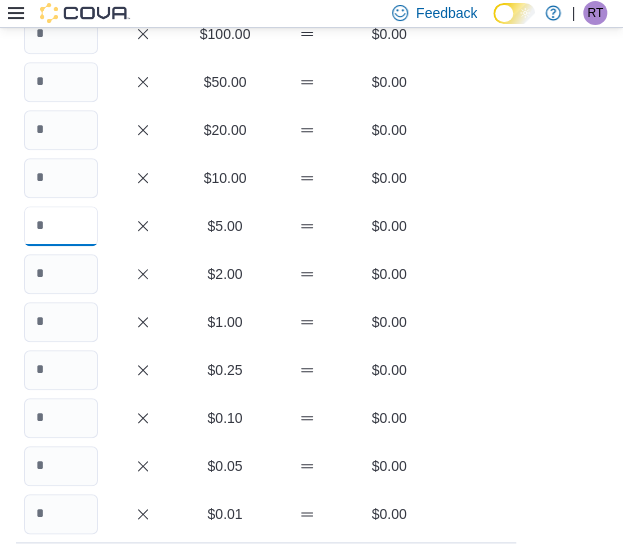 click at bounding box center (61, 226) 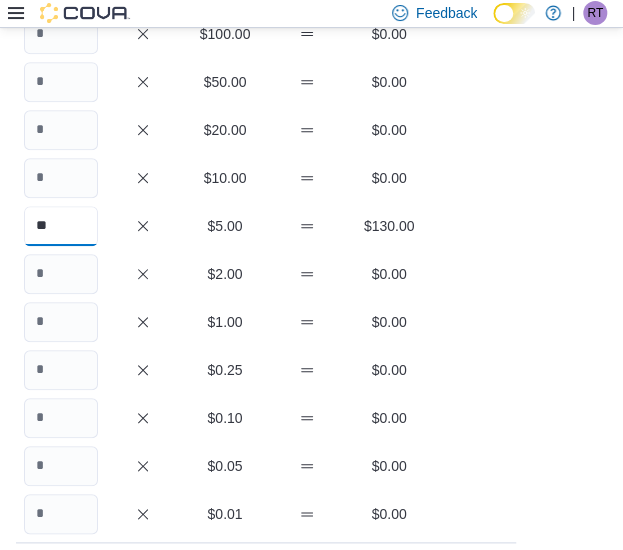 type on "**" 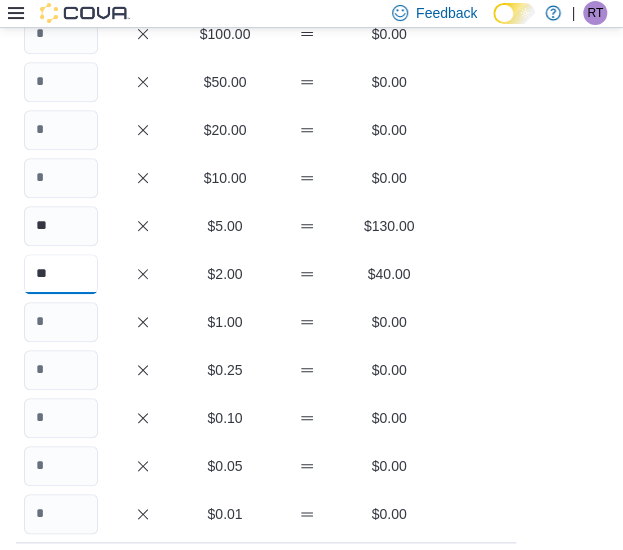 type on "**" 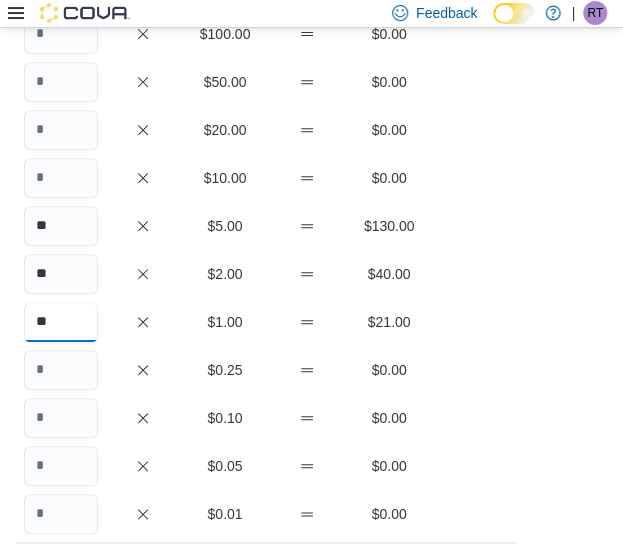 type on "**" 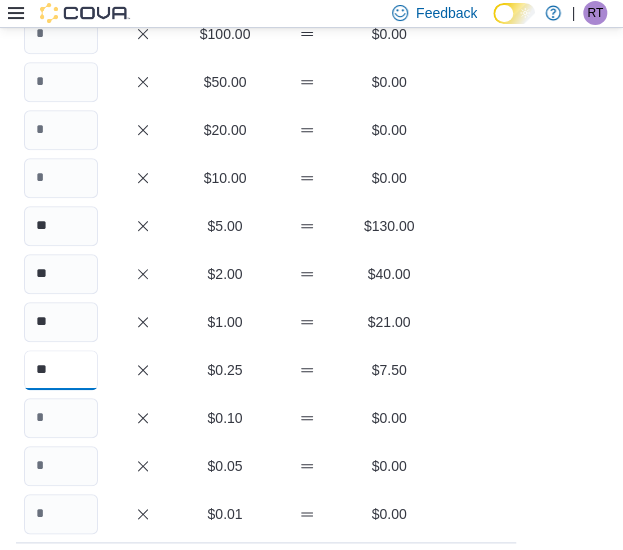 type on "**" 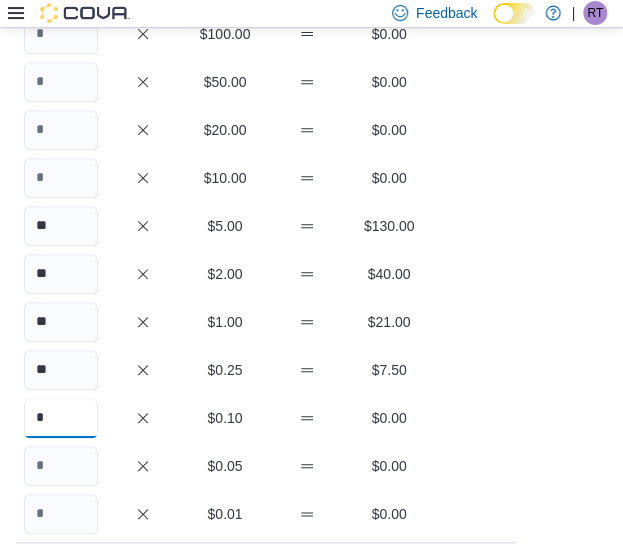 type on "*" 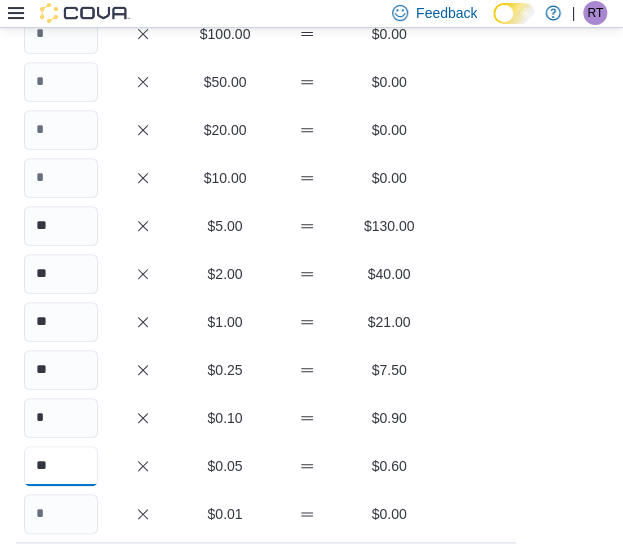 type on "**" 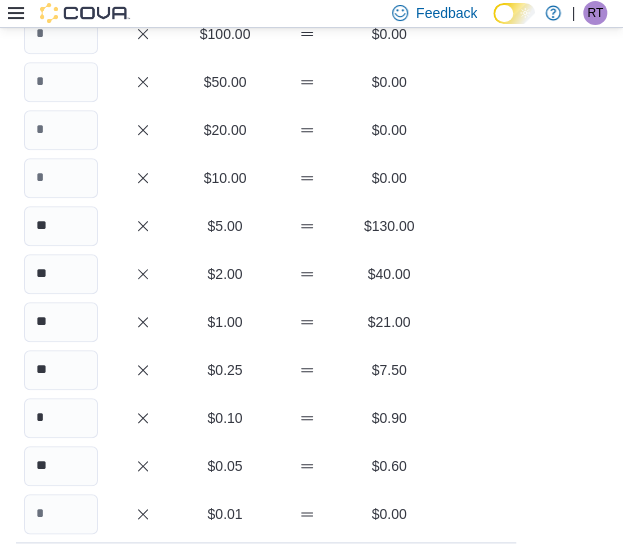 scroll, scrollTop: 524, scrollLeft: 0, axis: vertical 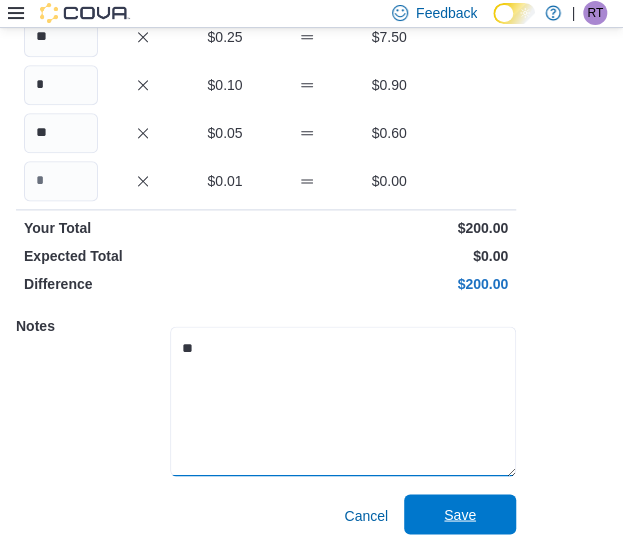 type on "**" 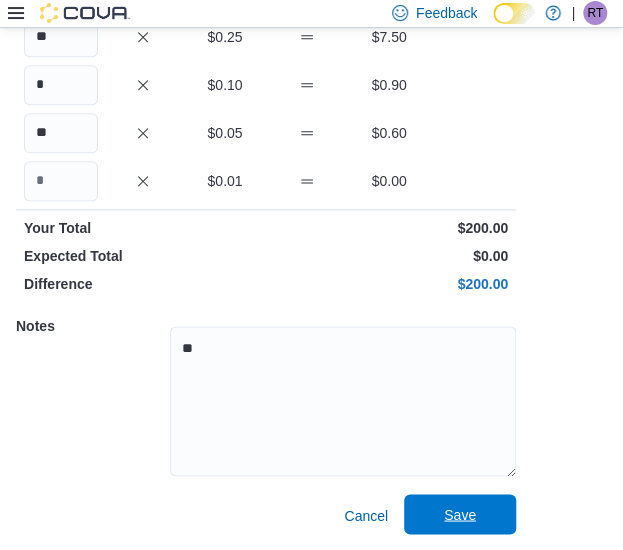 click on "Save" at bounding box center [460, 514] 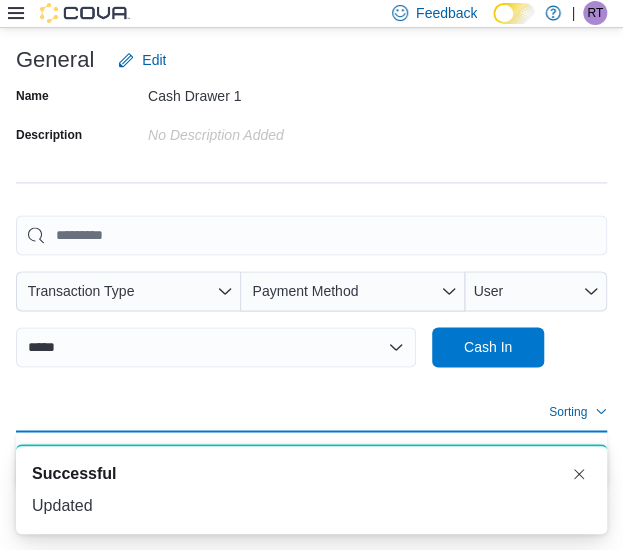 scroll, scrollTop: 572, scrollLeft: 0, axis: vertical 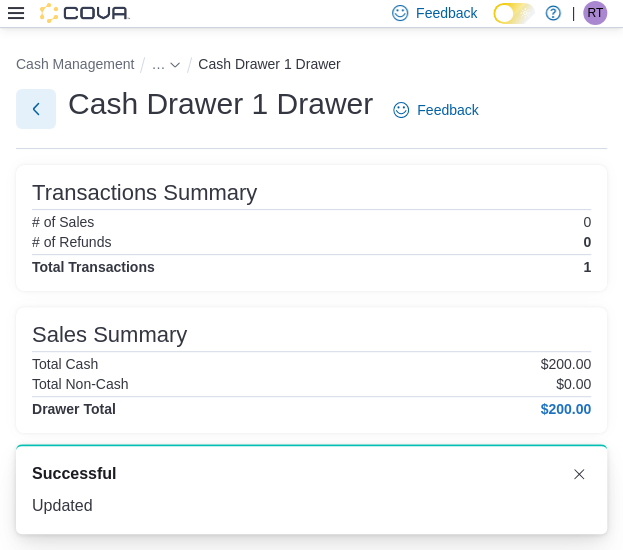 click at bounding box center (36, 109) 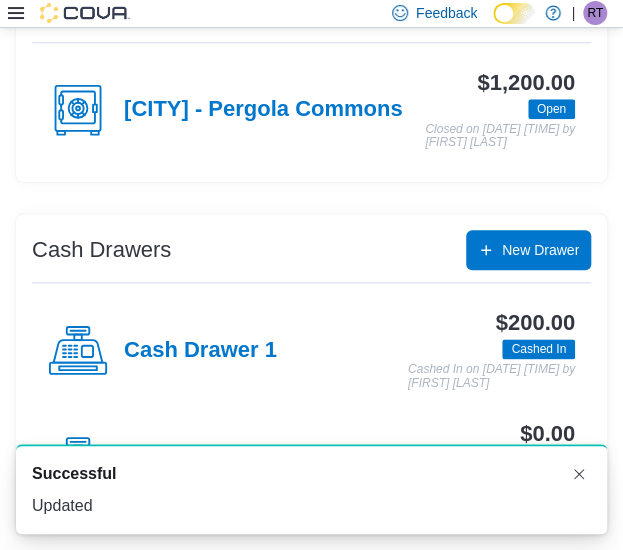 scroll, scrollTop: 412, scrollLeft: 0, axis: vertical 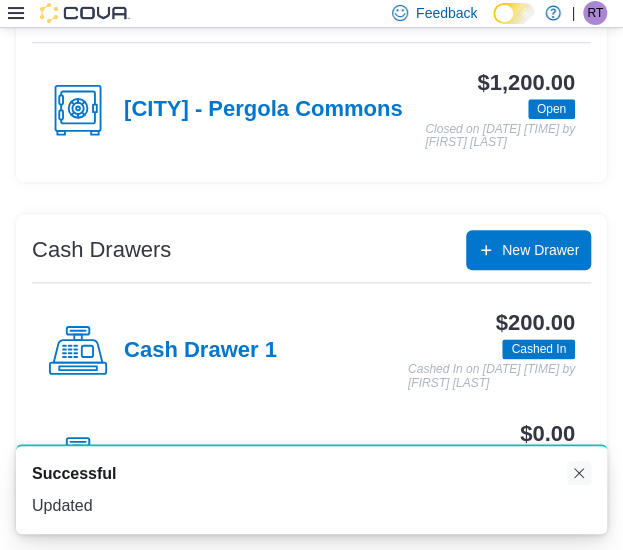 click at bounding box center (579, 473) 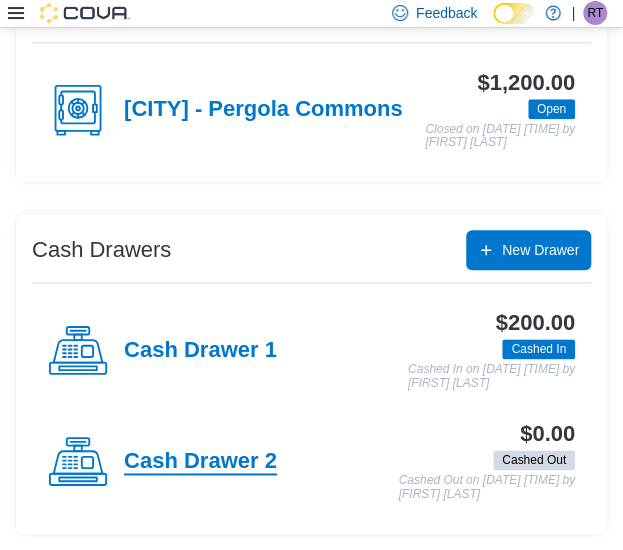 click on "Cash Drawer 2" at bounding box center [200, 462] 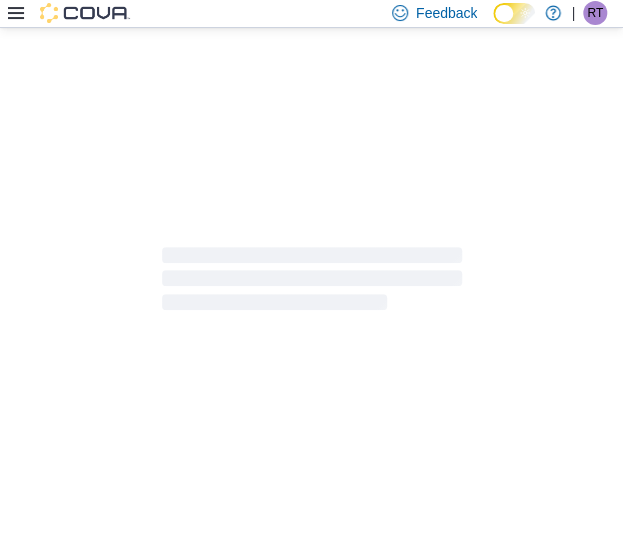 scroll, scrollTop: 412, scrollLeft: 0, axis: vertical 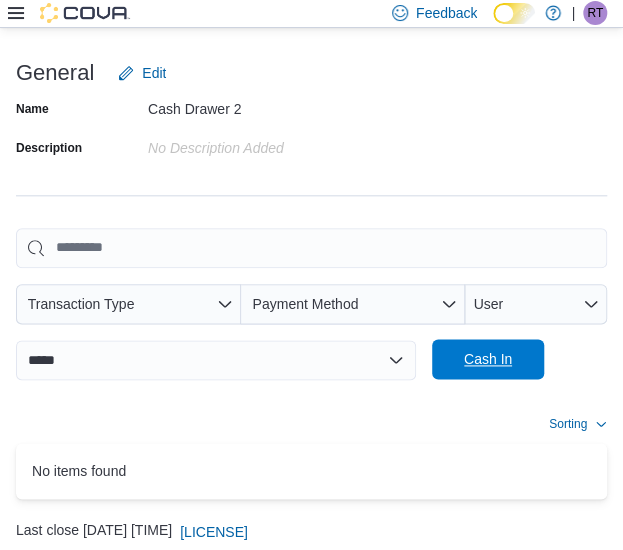 click on "Cash In" at bounding box center (488, 359) 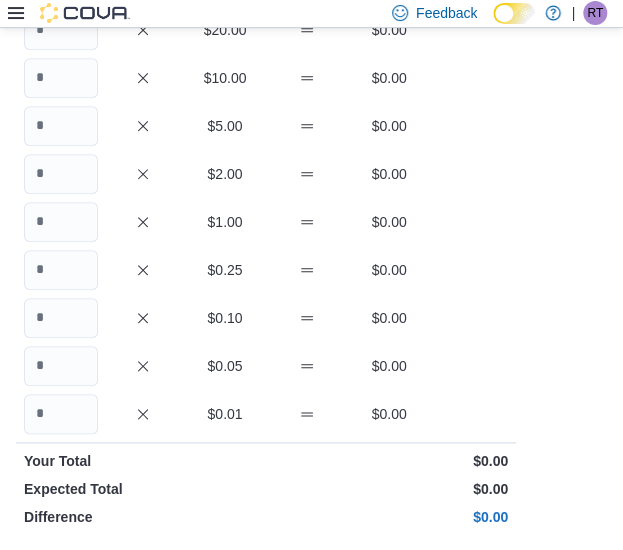 scroll, scrollTop: 91, scrollLeft: 0, axis: vertical 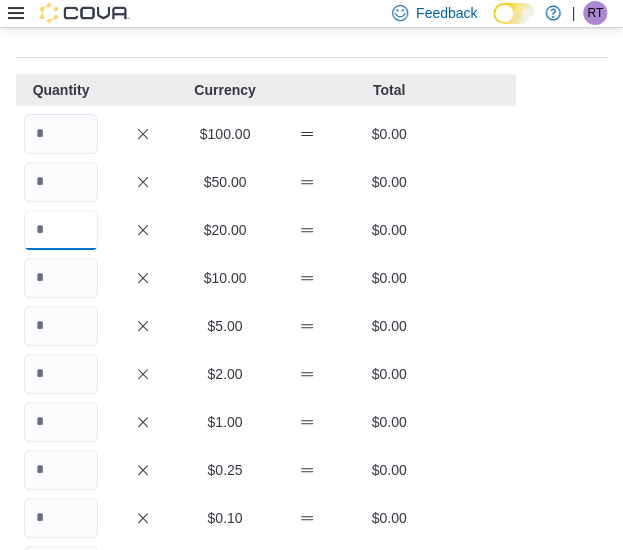 click at bounding box center (61, 230) 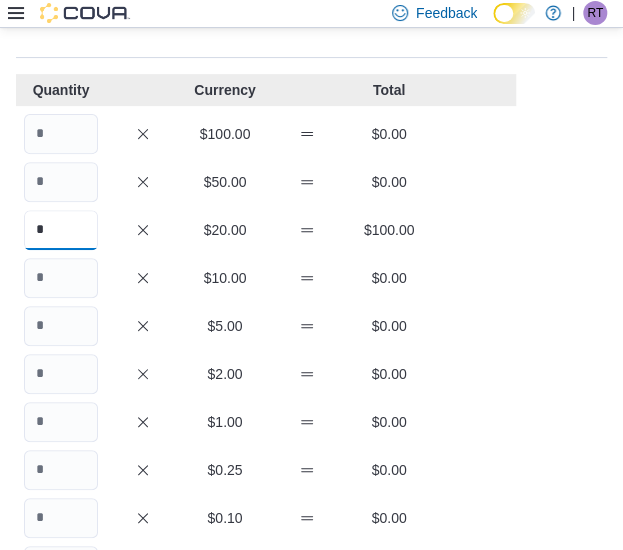 type on "*" 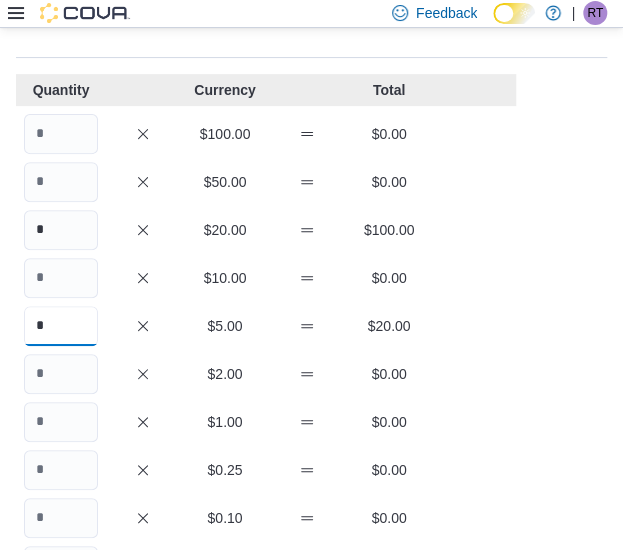type on "*" 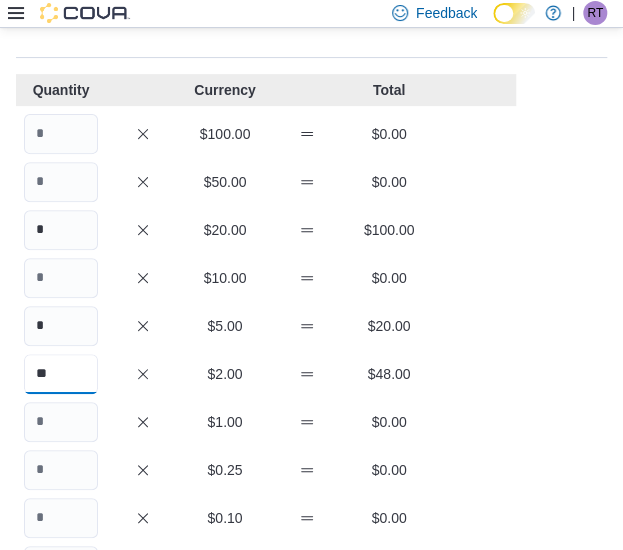 type on "**" 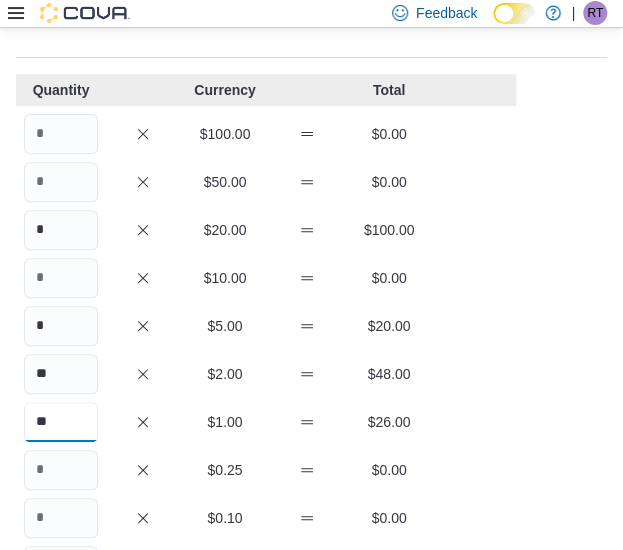 type on "**" 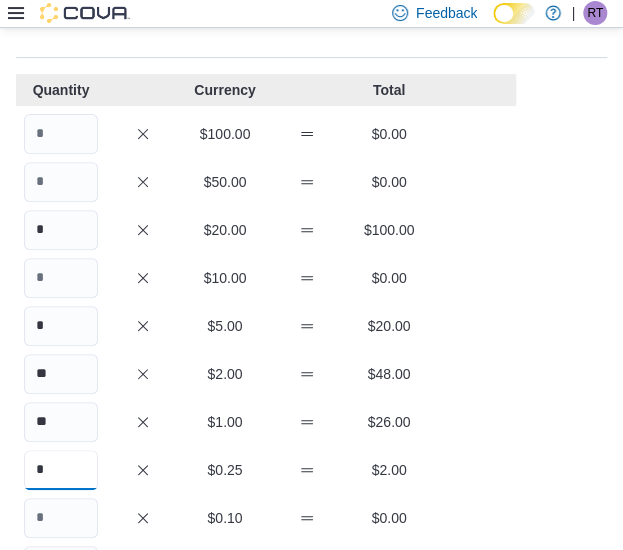 type on "*" 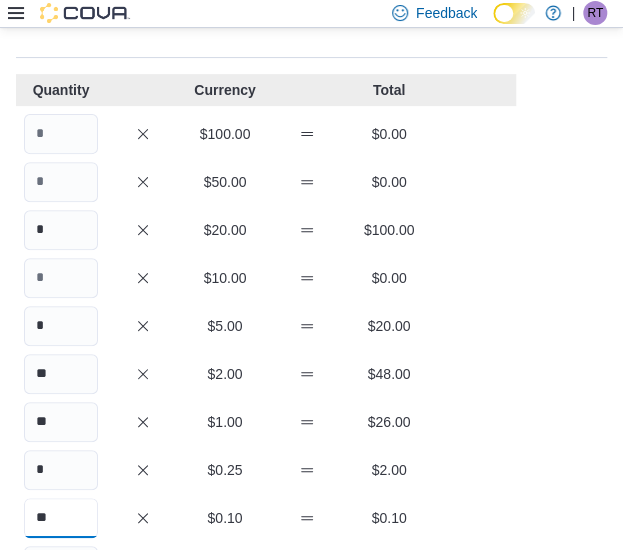 type on "**" 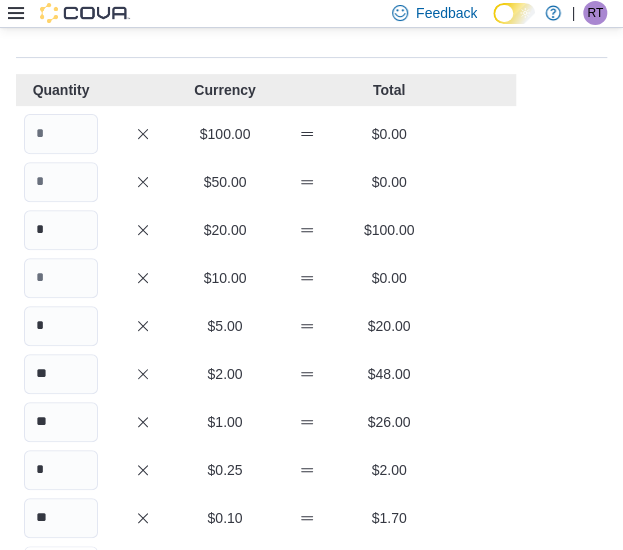 scroll, scrollTop: 126, scrollLeft: 0, axis: vertical 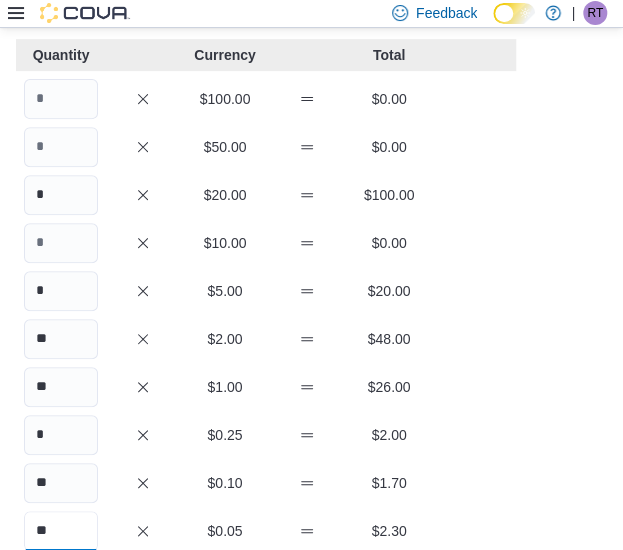 type on "**" 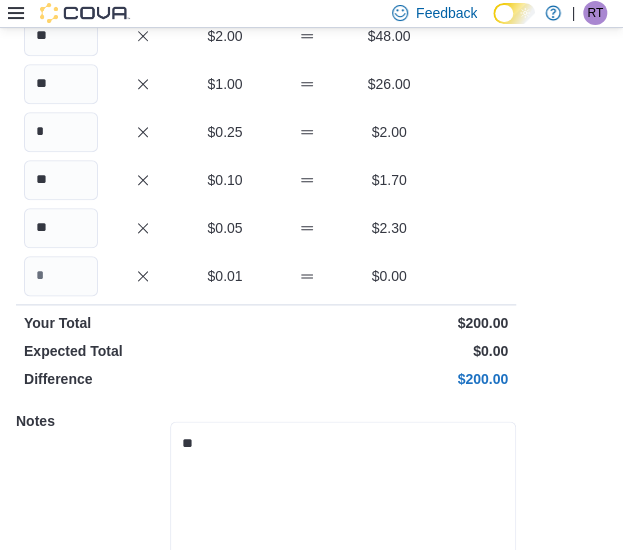 scroll, scrollTop: 524, scrollLeft: 0, axis: vertical 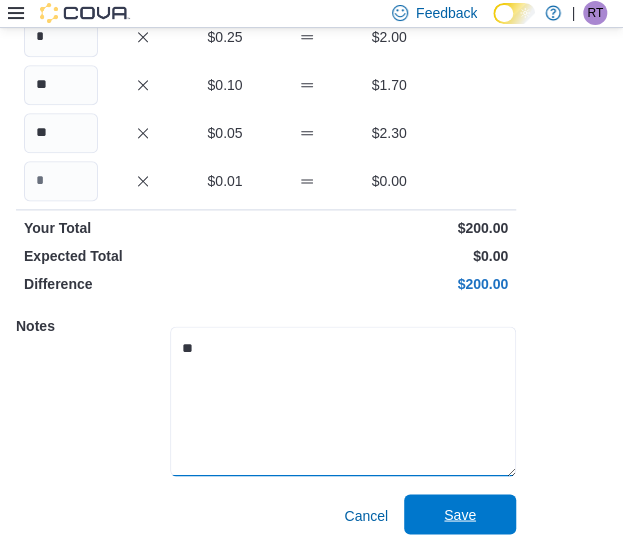 type on "**" 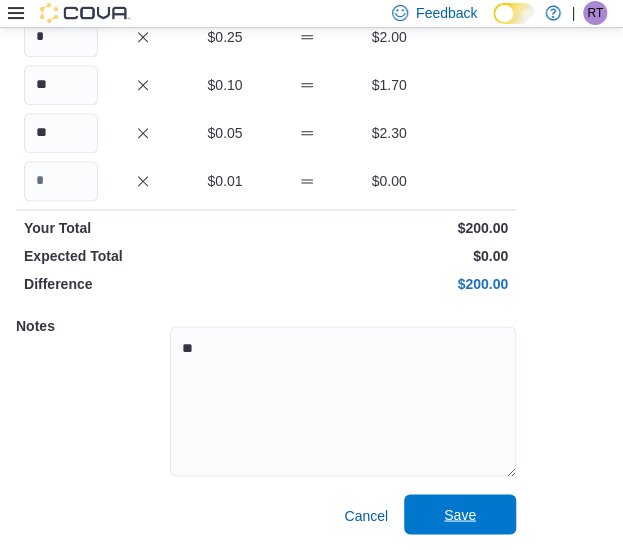click on "Save" at bounding box center (460, 514) 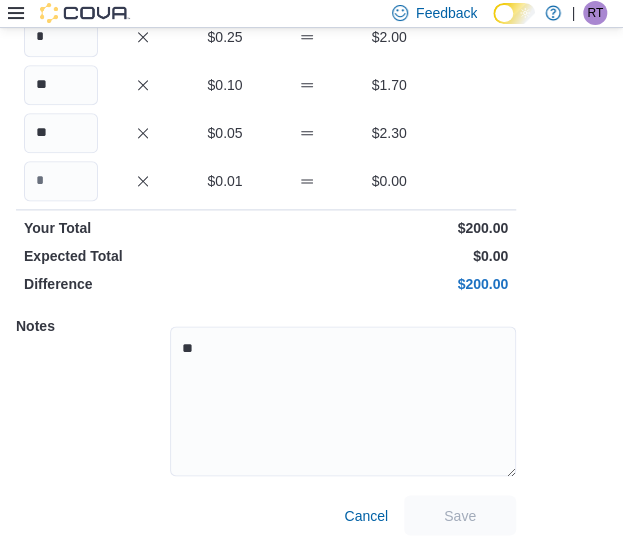 scroll, scrollTop: 572, scrollLeft: 0, axis: vertical 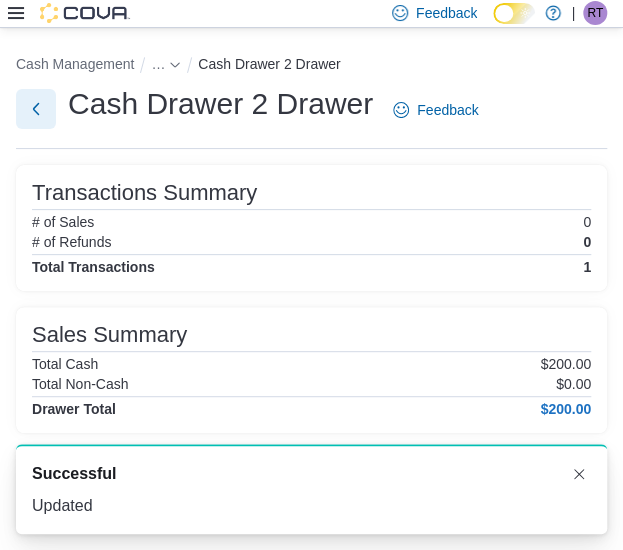 click at bounding box center (36, 109) 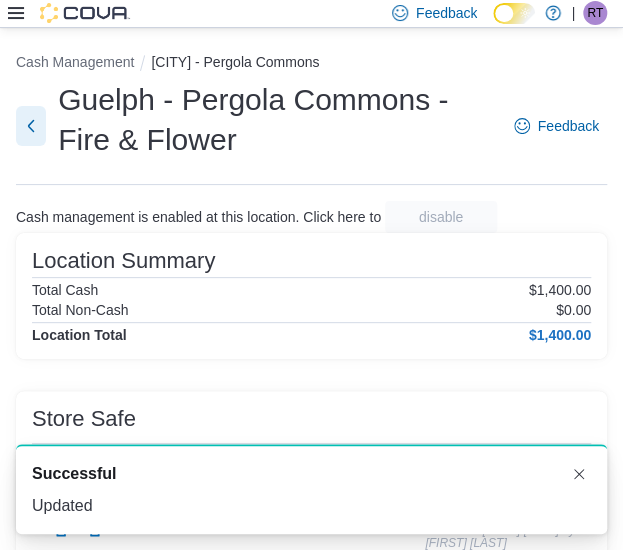 click at bounding box center (31, 126) 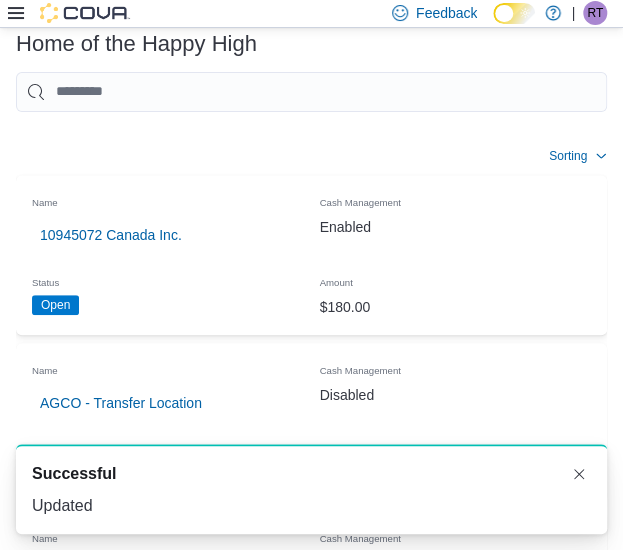 scroll, scrollTop: 0, scrollLeft: 0, axis: both 